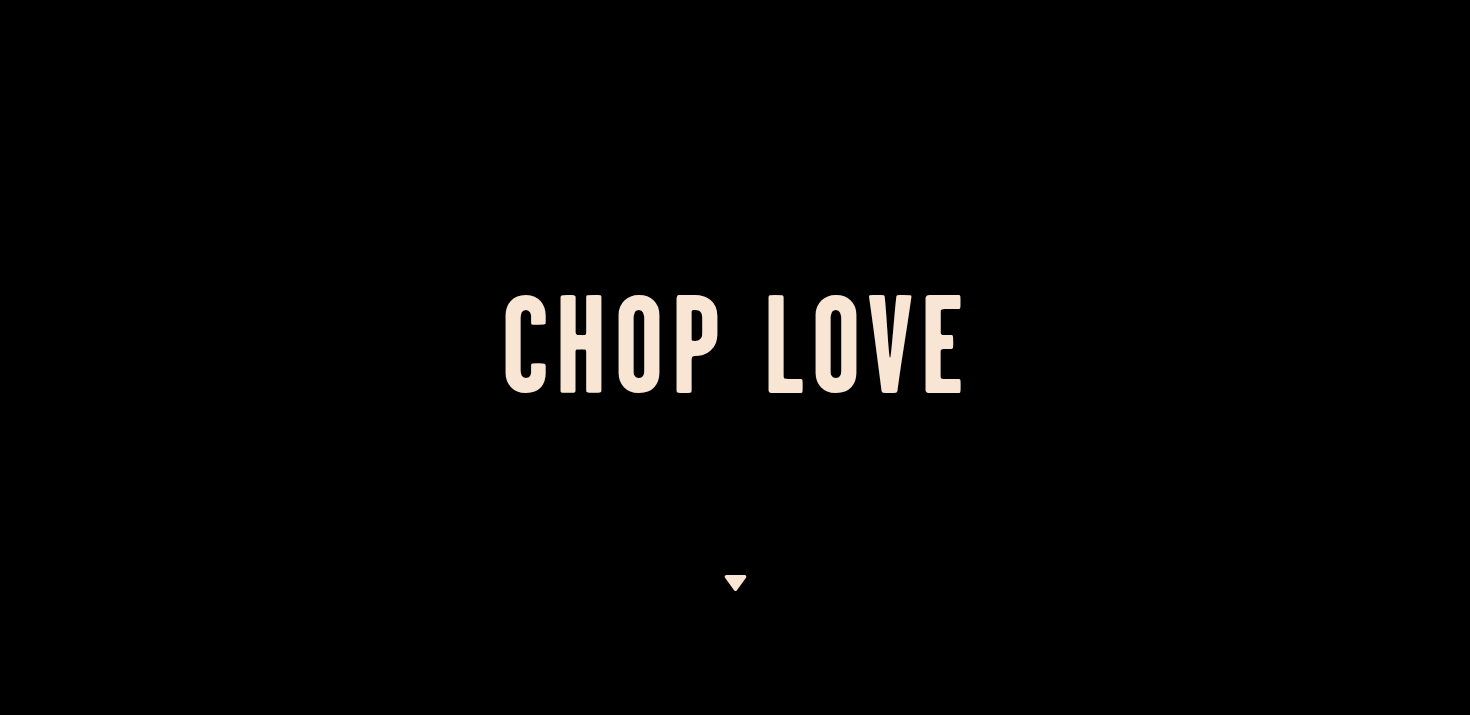 scroll, scrollTop: 0, scrollLeft: 0, axis: both 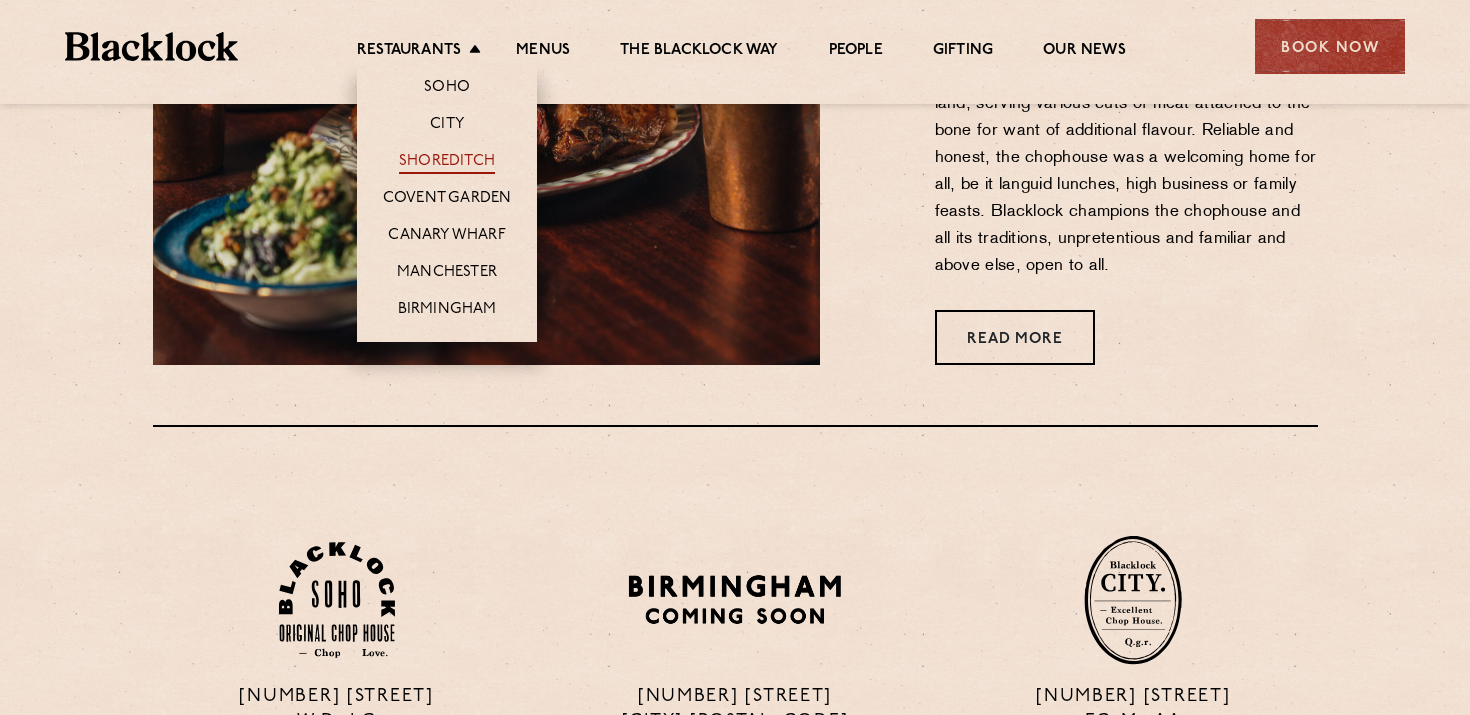 click on "Shoreditch" at bounding box center (447, 163) 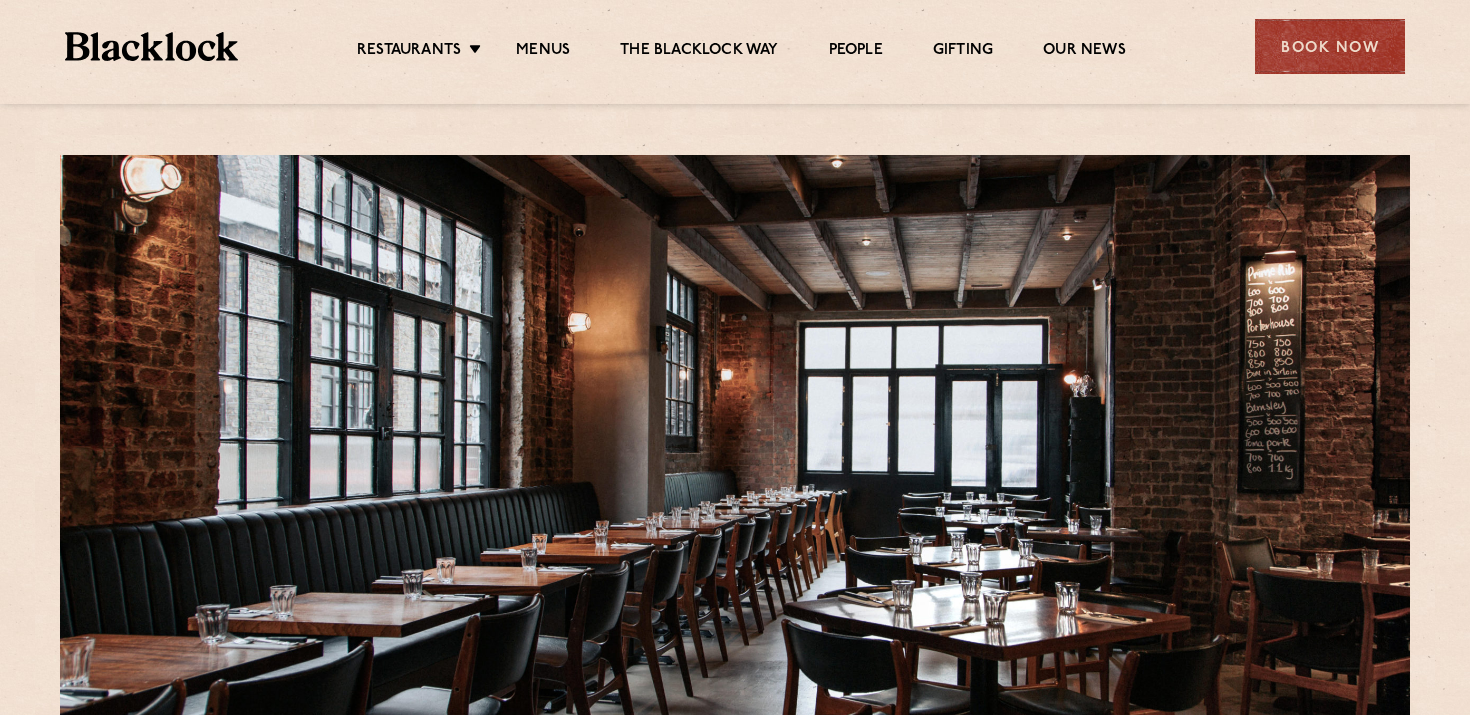 scroll, scrollTop: 0, scrollLeft: 0, axis: both 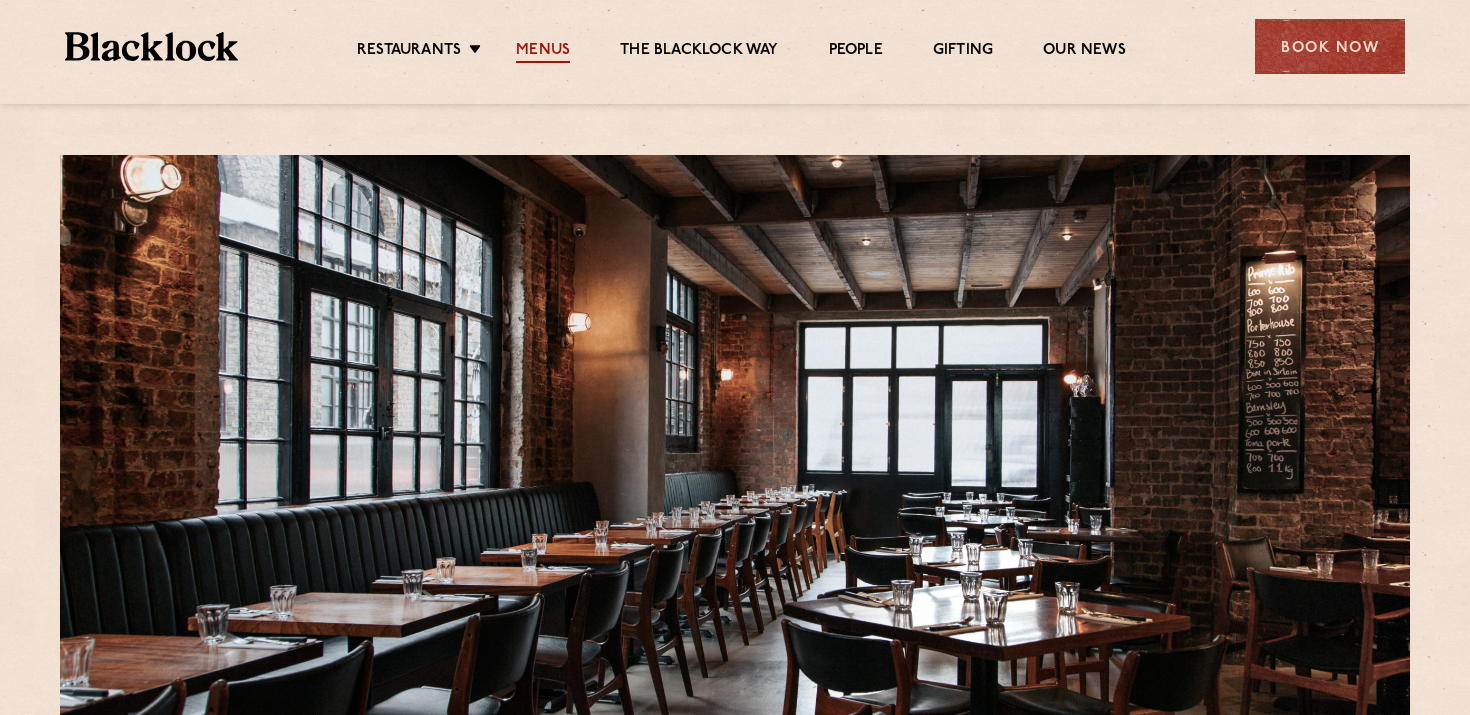 click on "Menus" at bounding box center (543, 52) 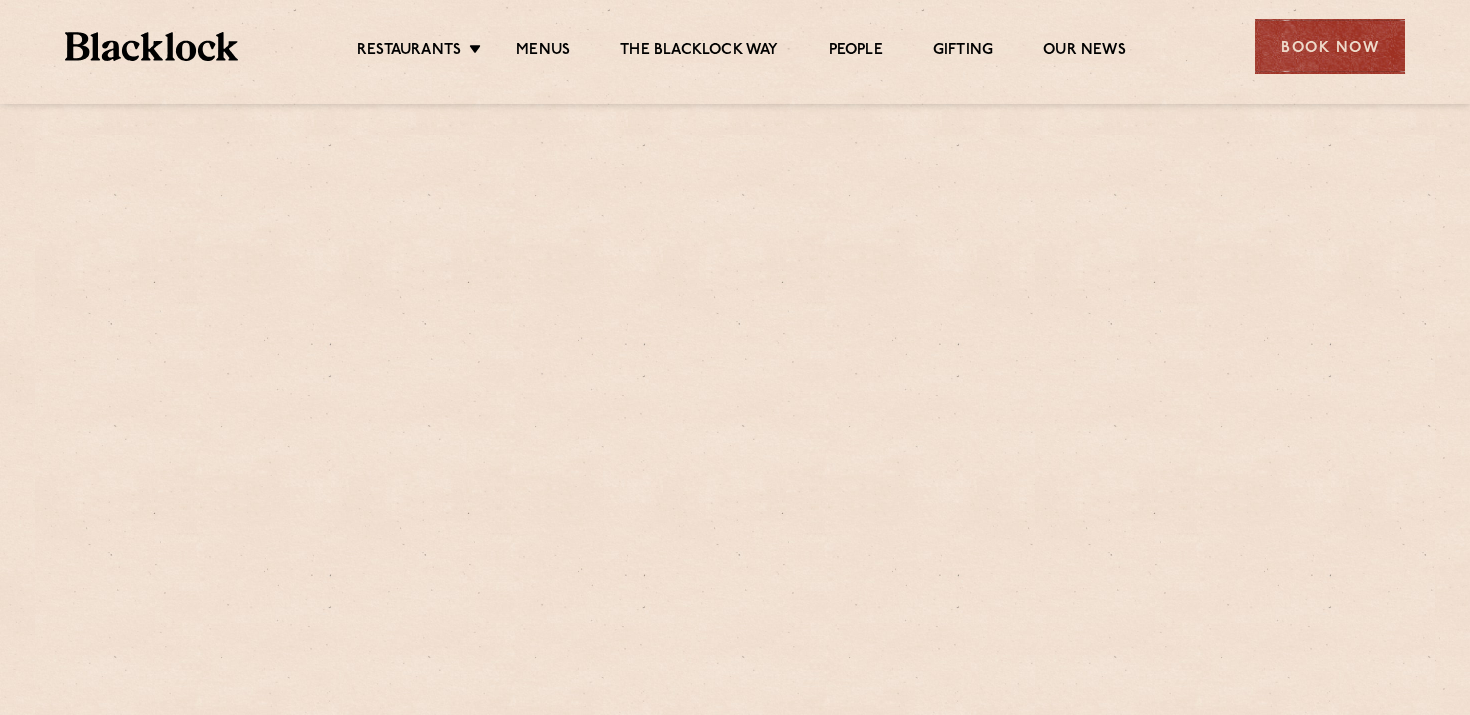 scroll, scrollTop: 0, scrollLeft: 0, axis: both 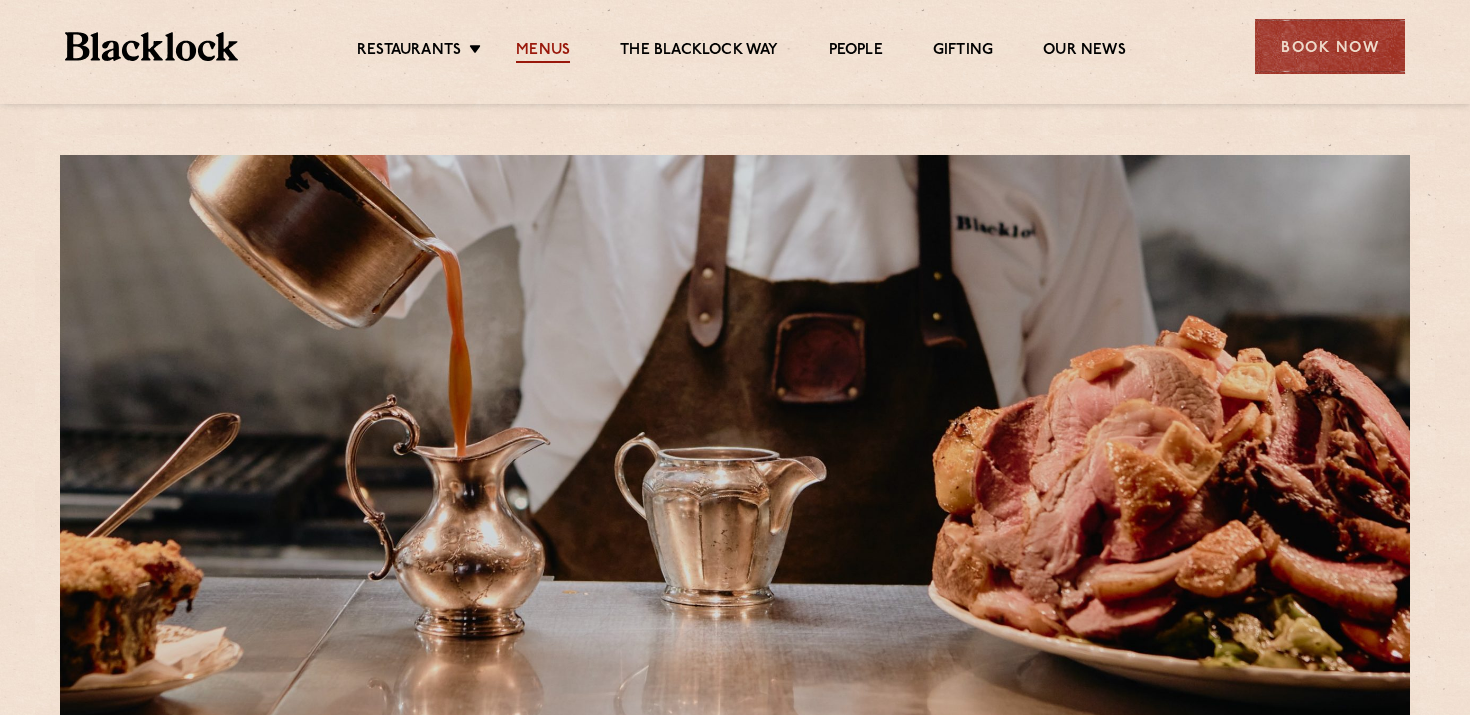click on "Menus" at bounding box center (543, 52) 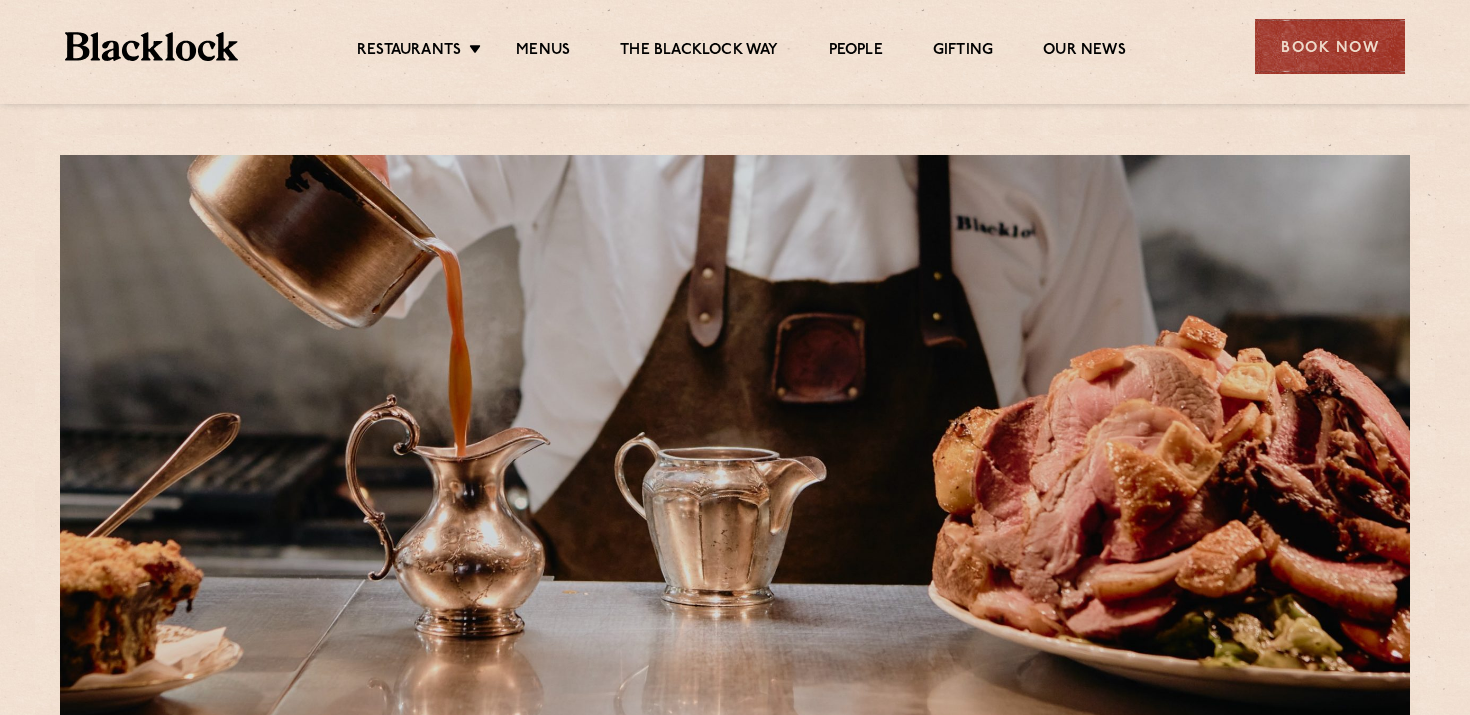 click on "Menus" at bounding box center [543, 52] 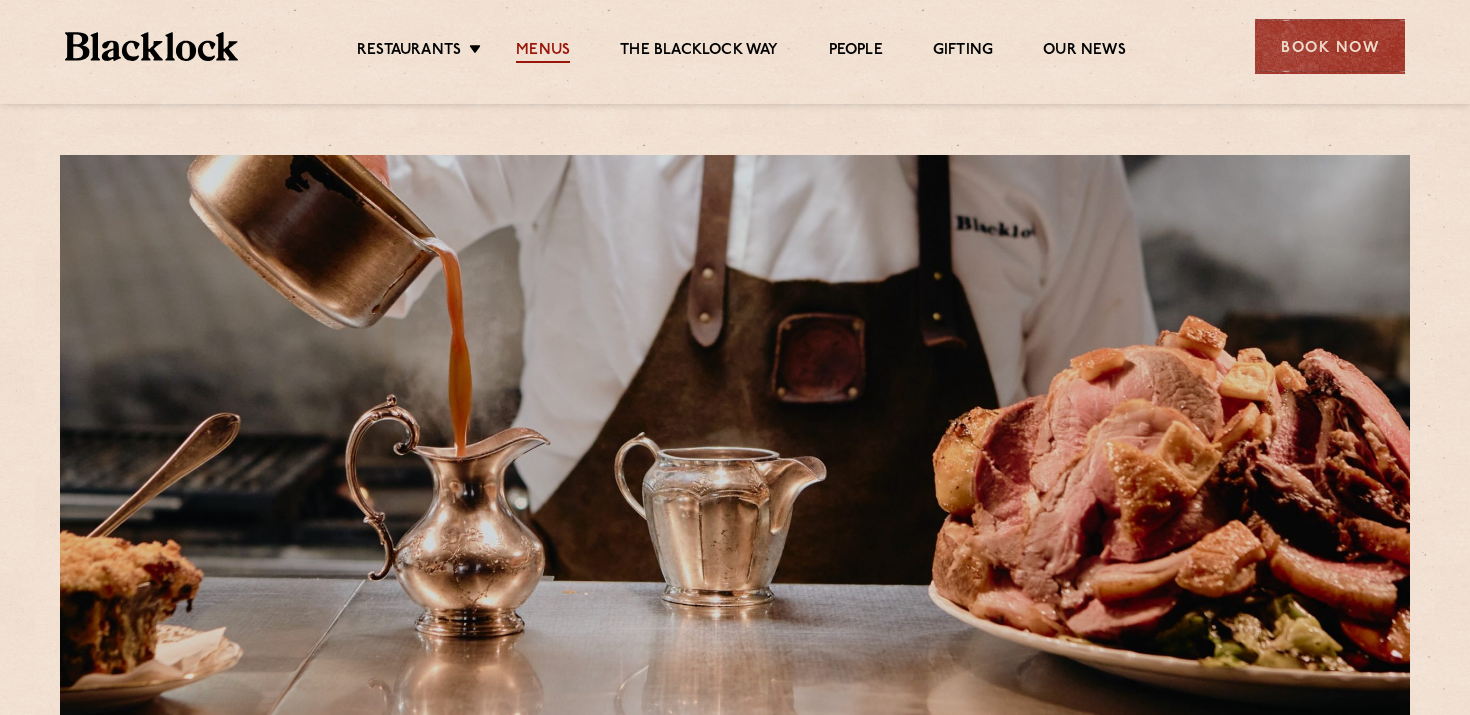 scroll, scrollTop: 0, scrollLeft: 0, axis: both 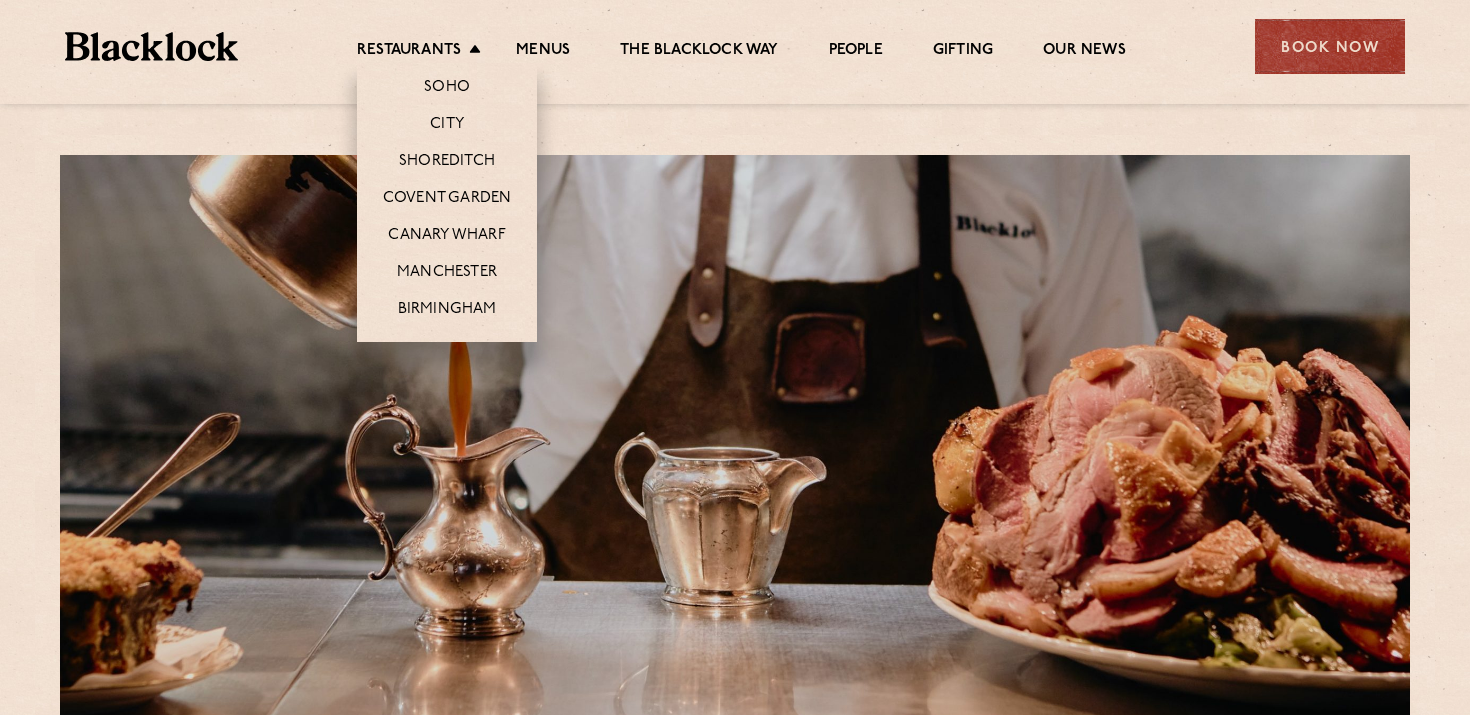 click on "Restaurants Soho City Shoreditch Covent Garden Canary Wharf Manchester Birmingham" at bounding box center [424, 52] 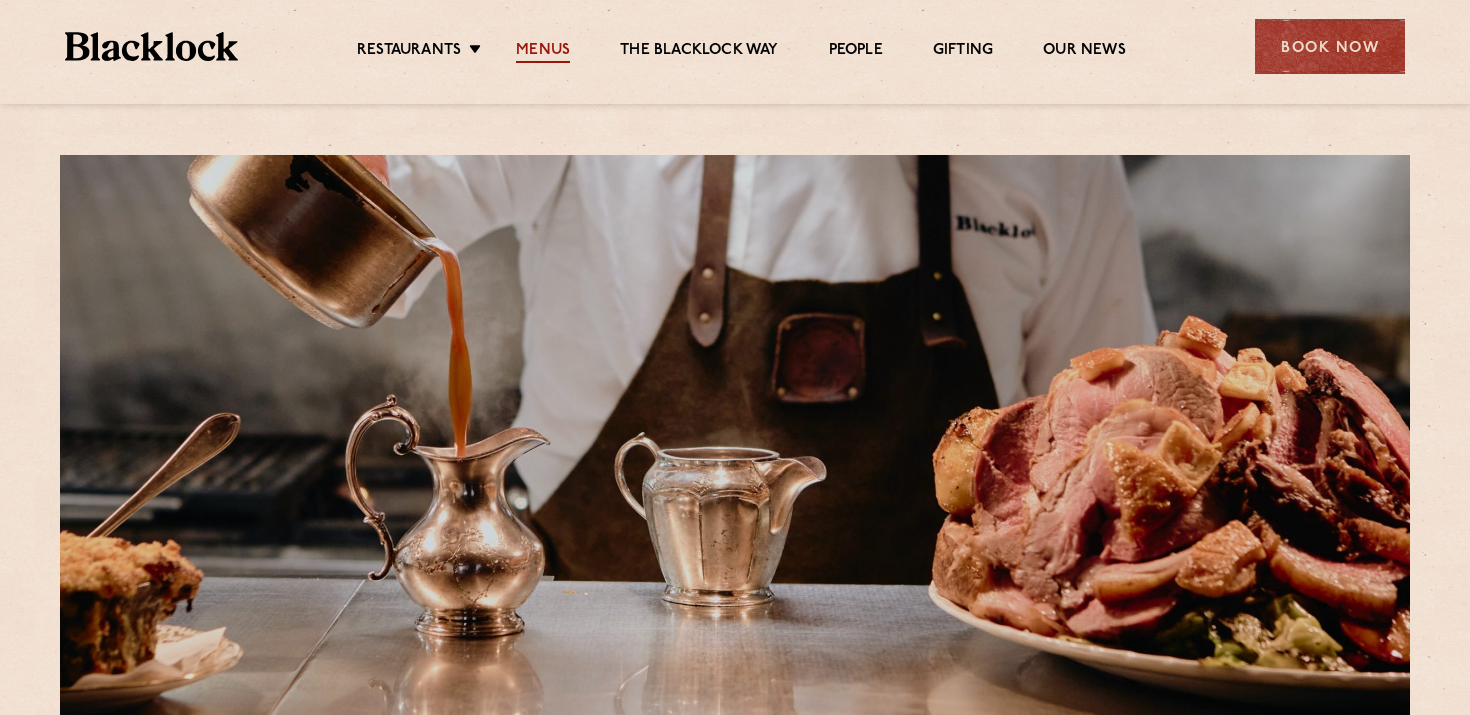 click on "Menus" at bounding box center (543, 52) 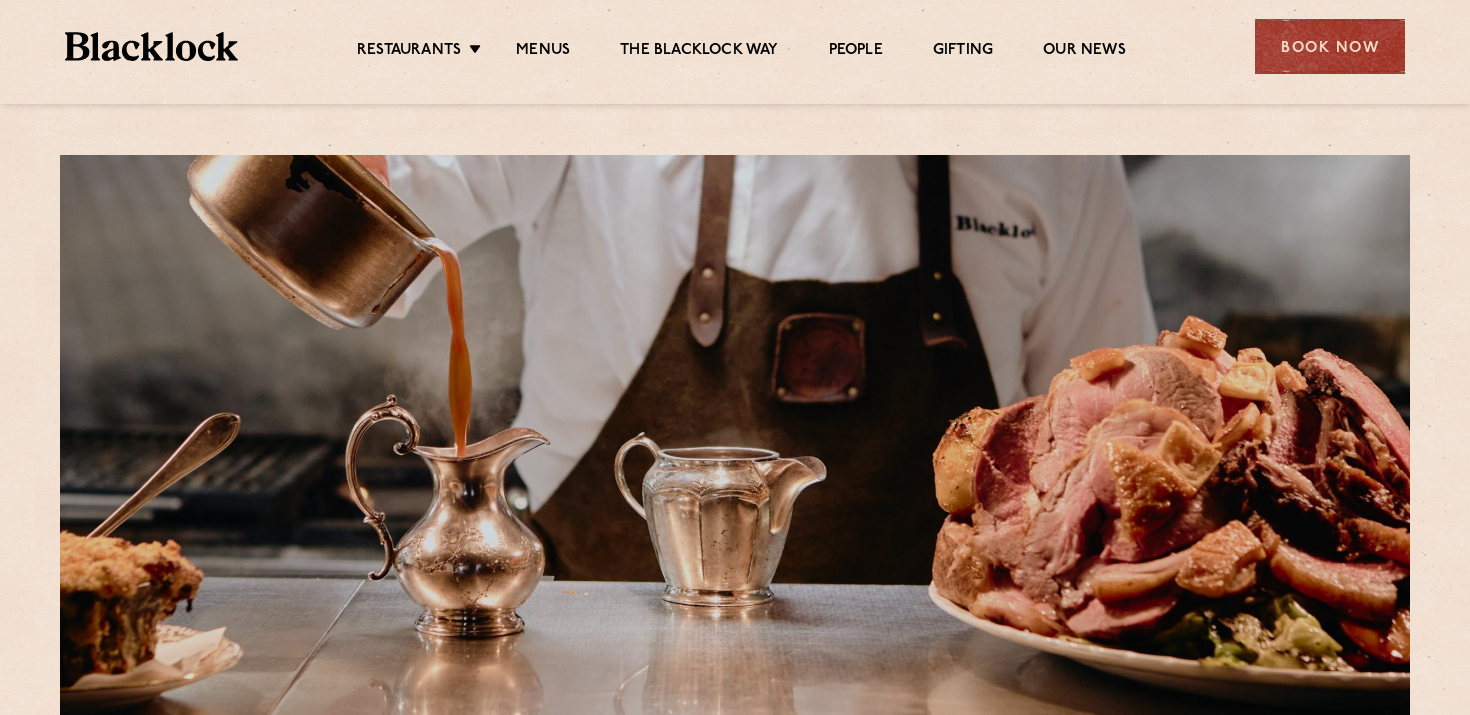 scroll, scrollTop: 0, scrollLeft: 0, axis: both 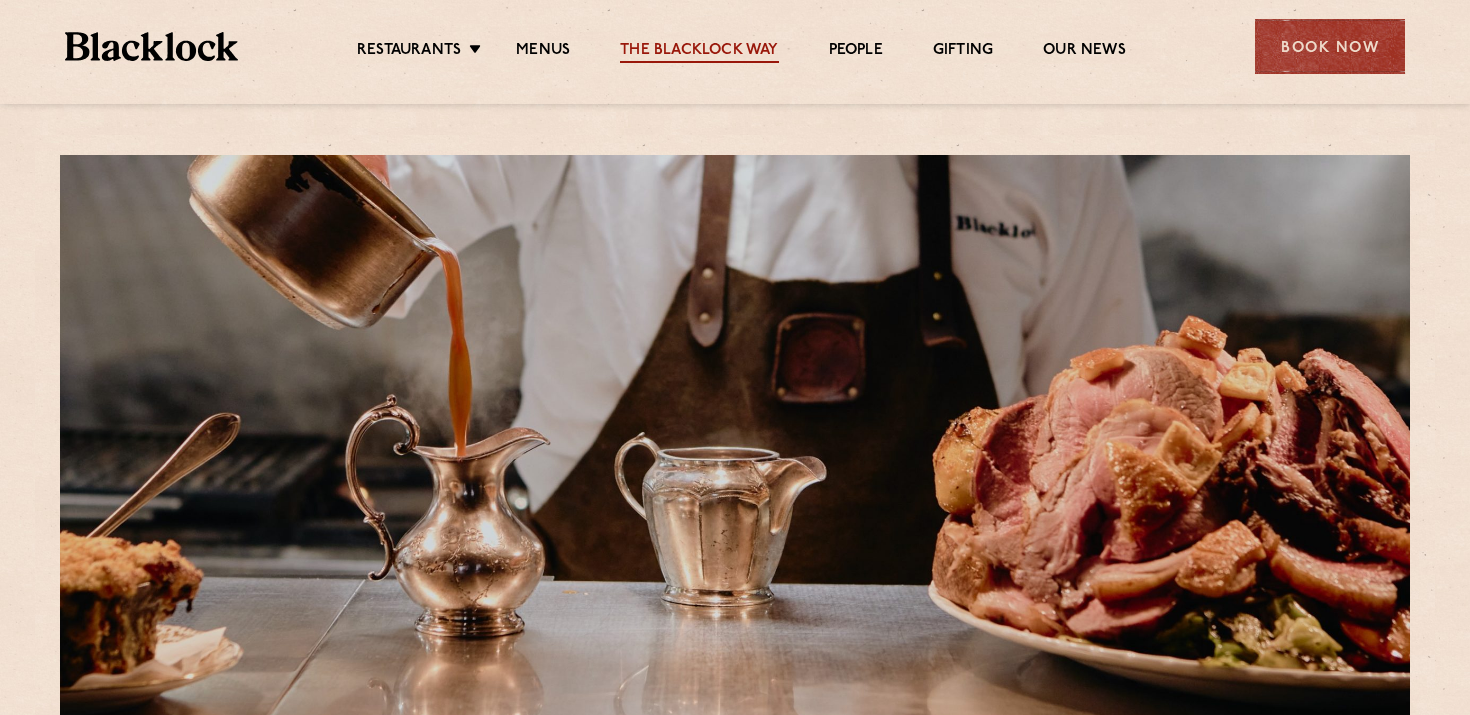 click on "The Blacklock Way" at bounding box center [699, 52] 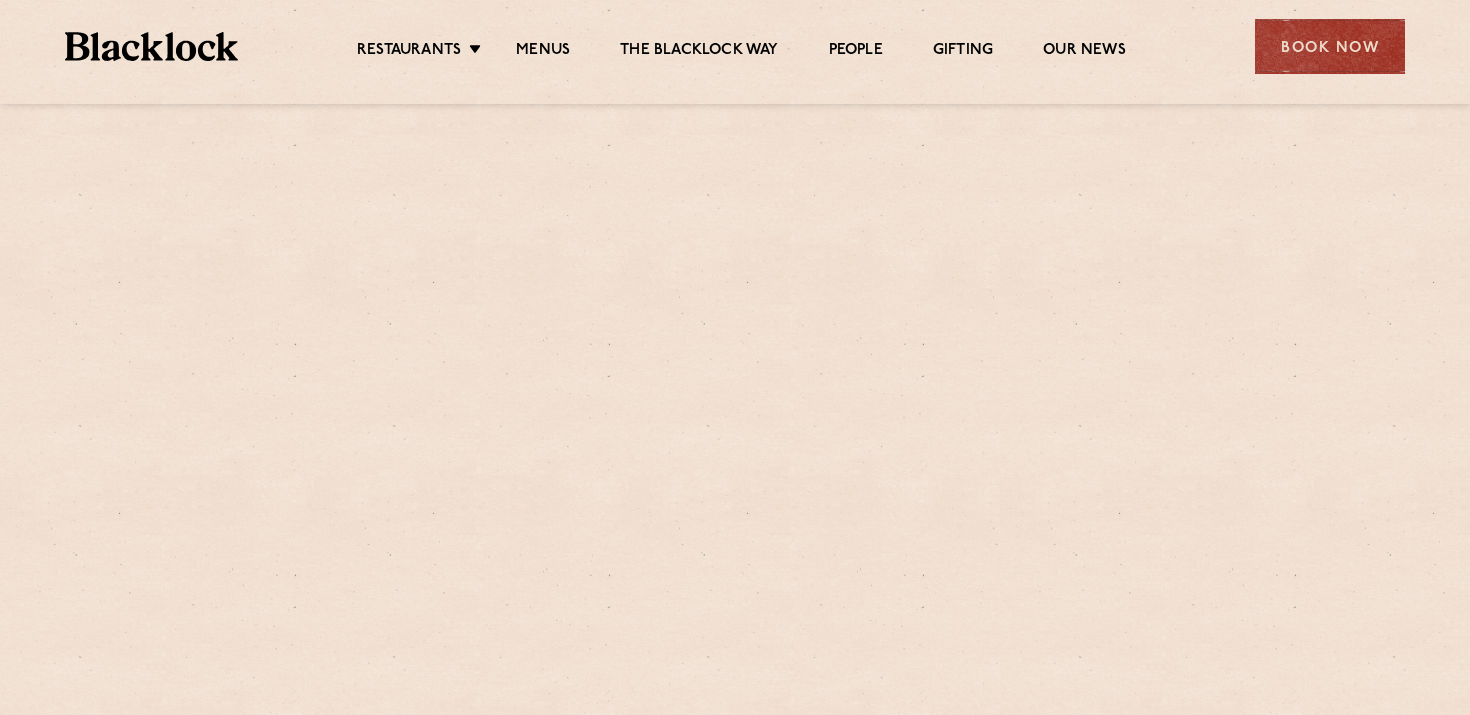 scroll, scrollTop: 0, scrollLeft: 0, axis: both 